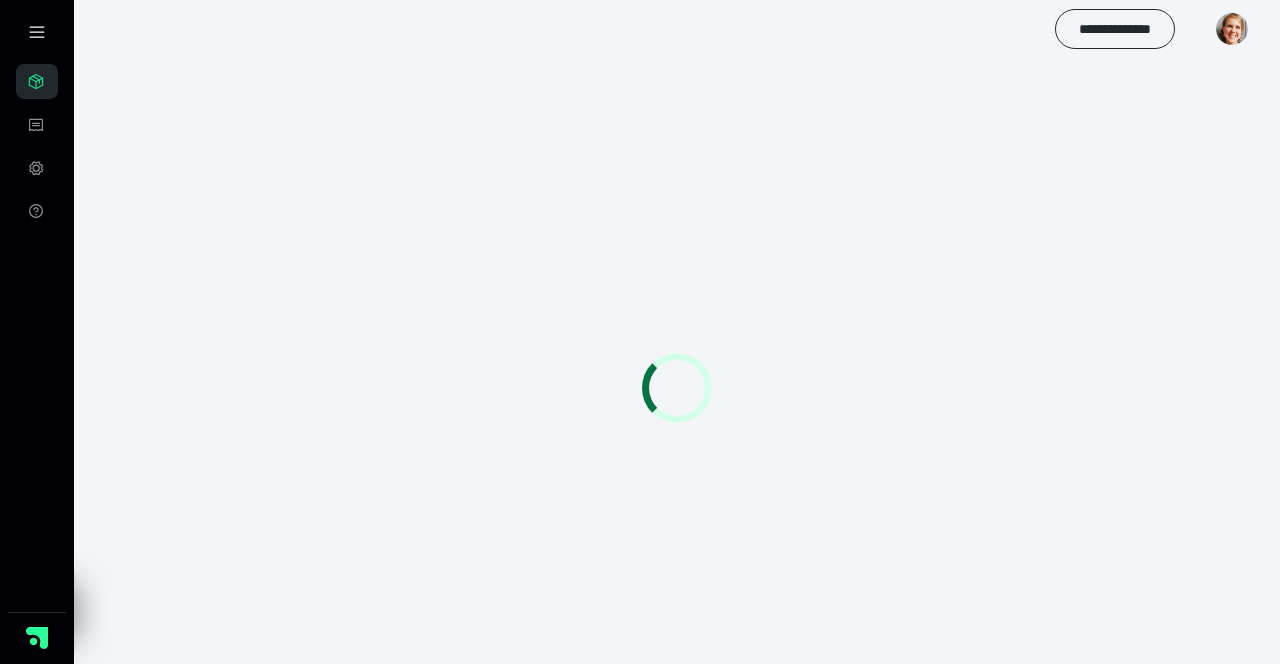 scroll, scrollTop: 64, scrollLeft: 0, axis: vertical 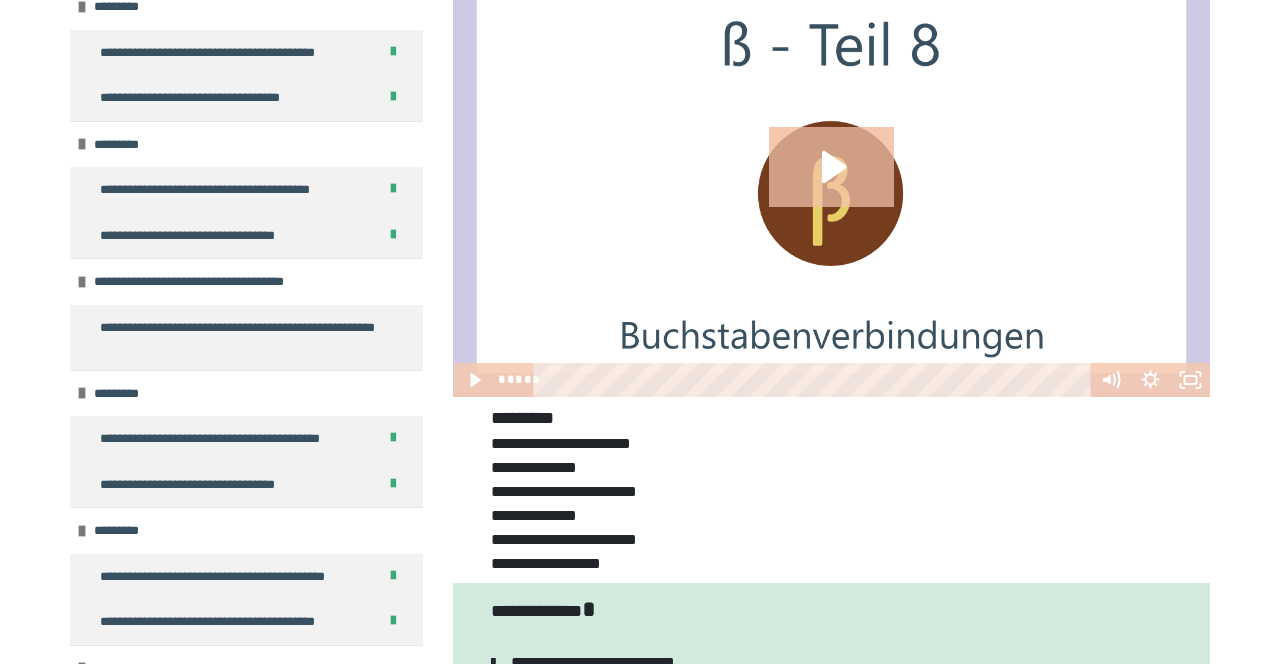 click 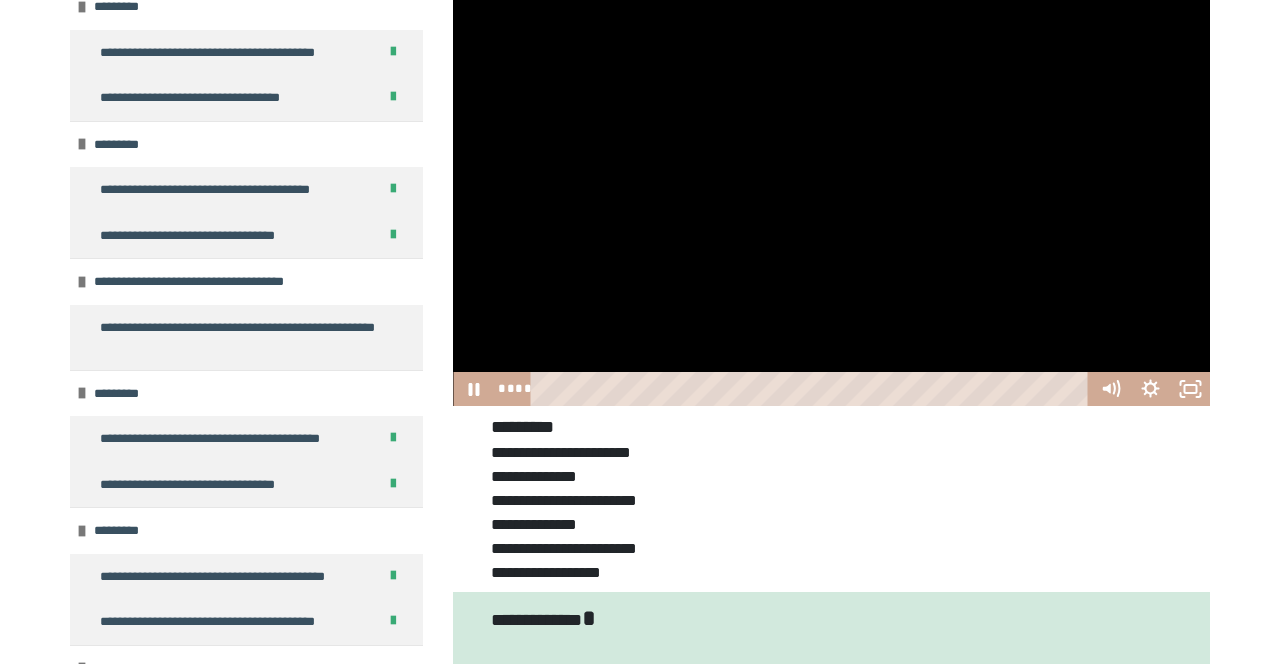 scroll, scrollTop: 246, scrollLeft: 0, axis: vertical 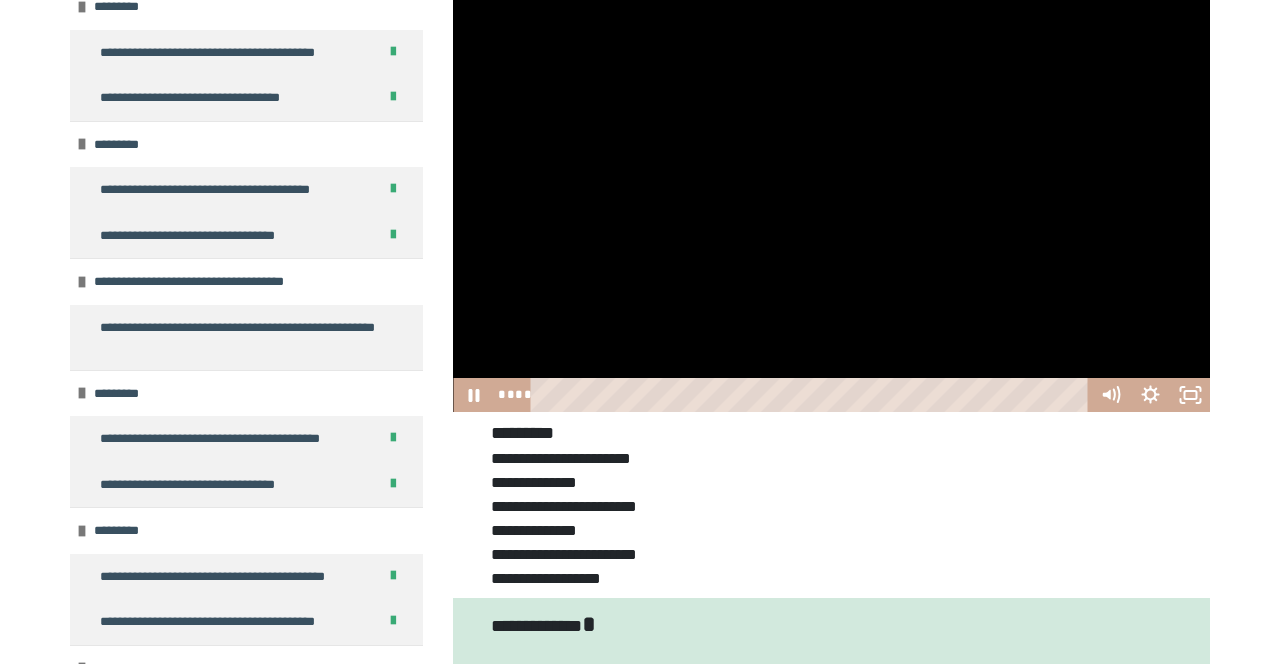 click 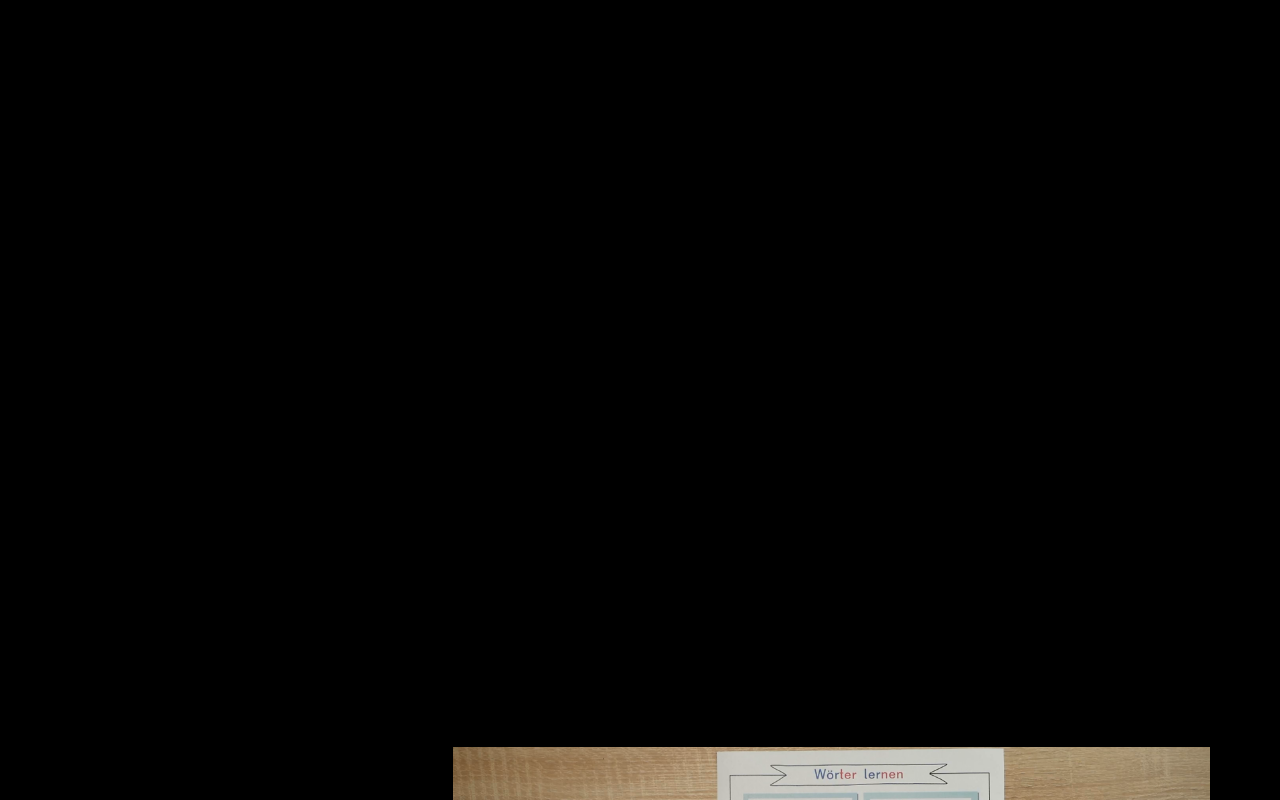 click at bounding box center [640, 400] 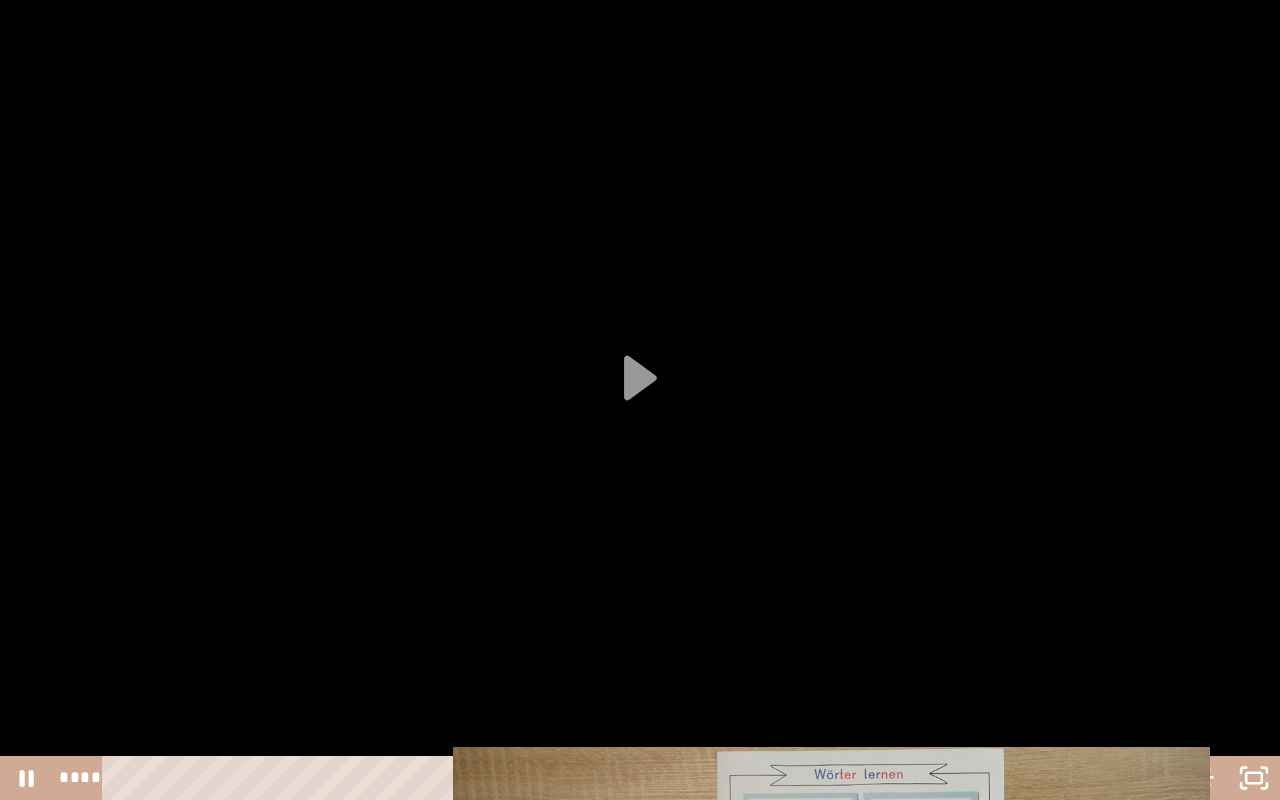 click at bounding box center [640, 400] 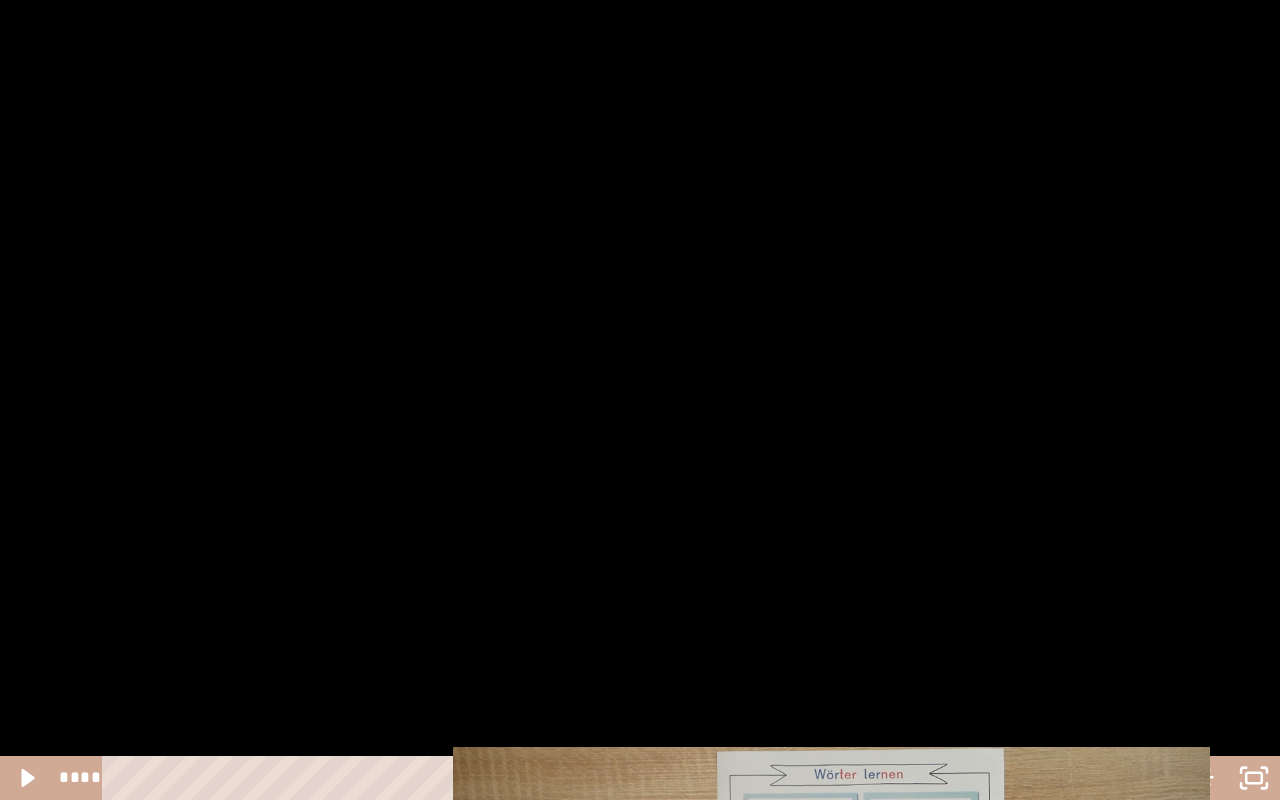 click 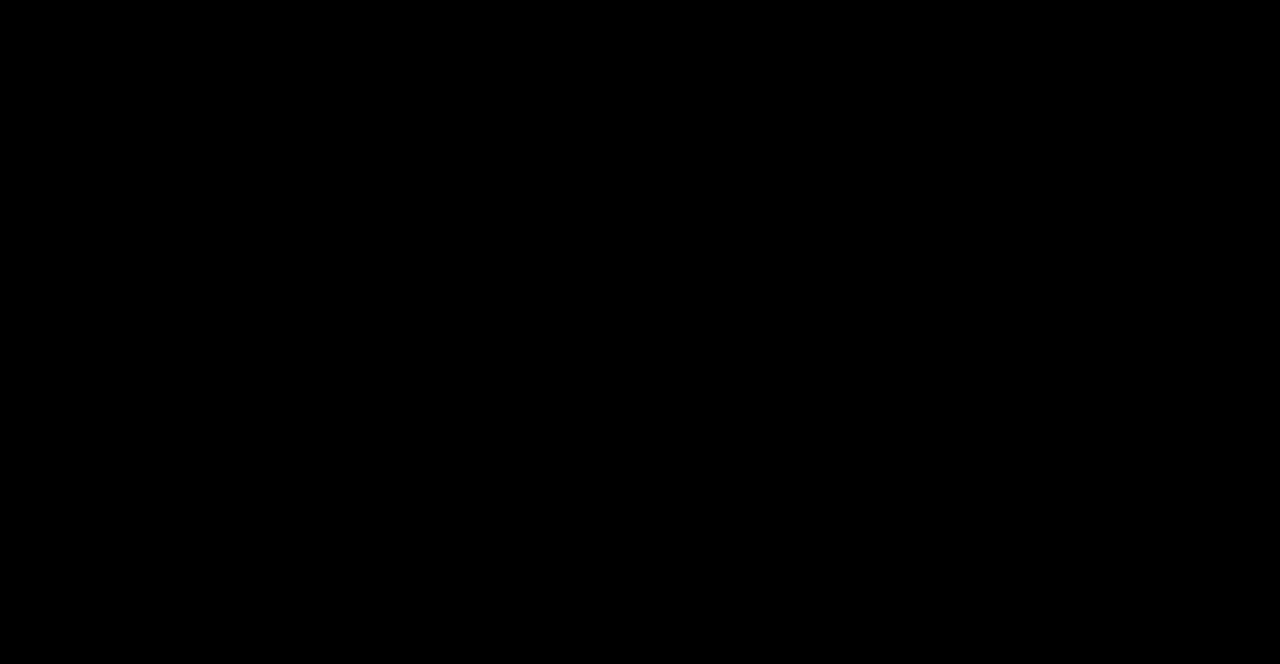 scroll, scrollTop: 1528, scrollLeft: 0, axis: vertical 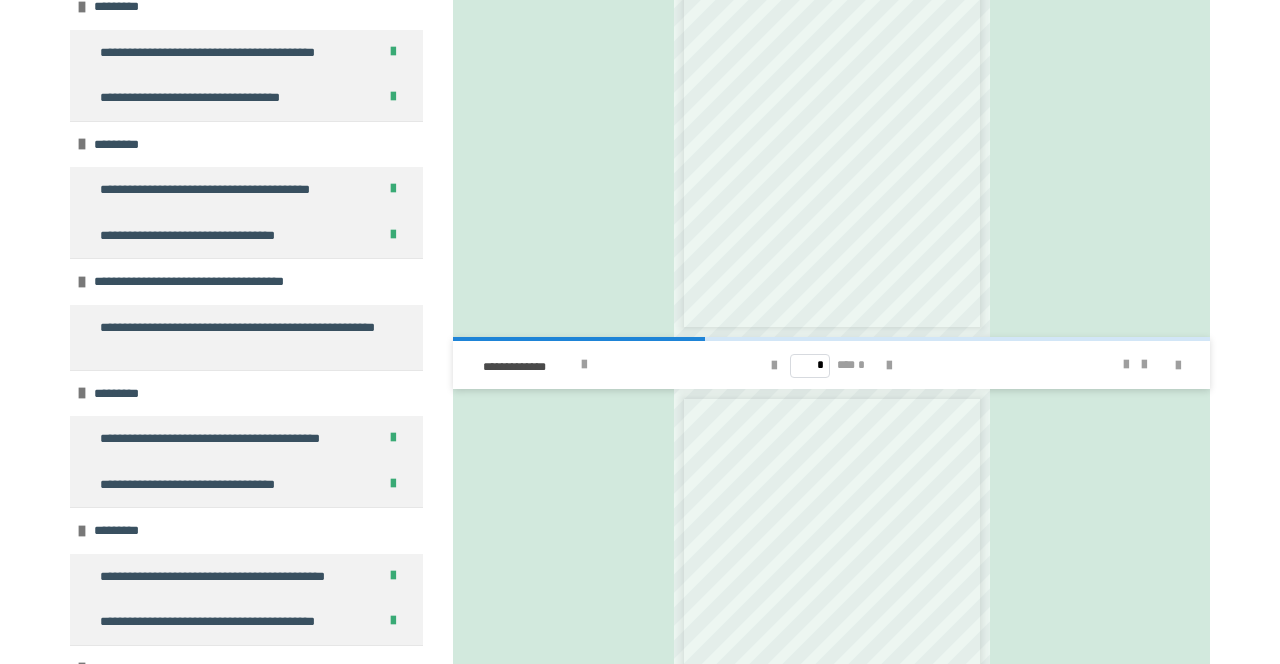 click at bounding box center (889, 365) 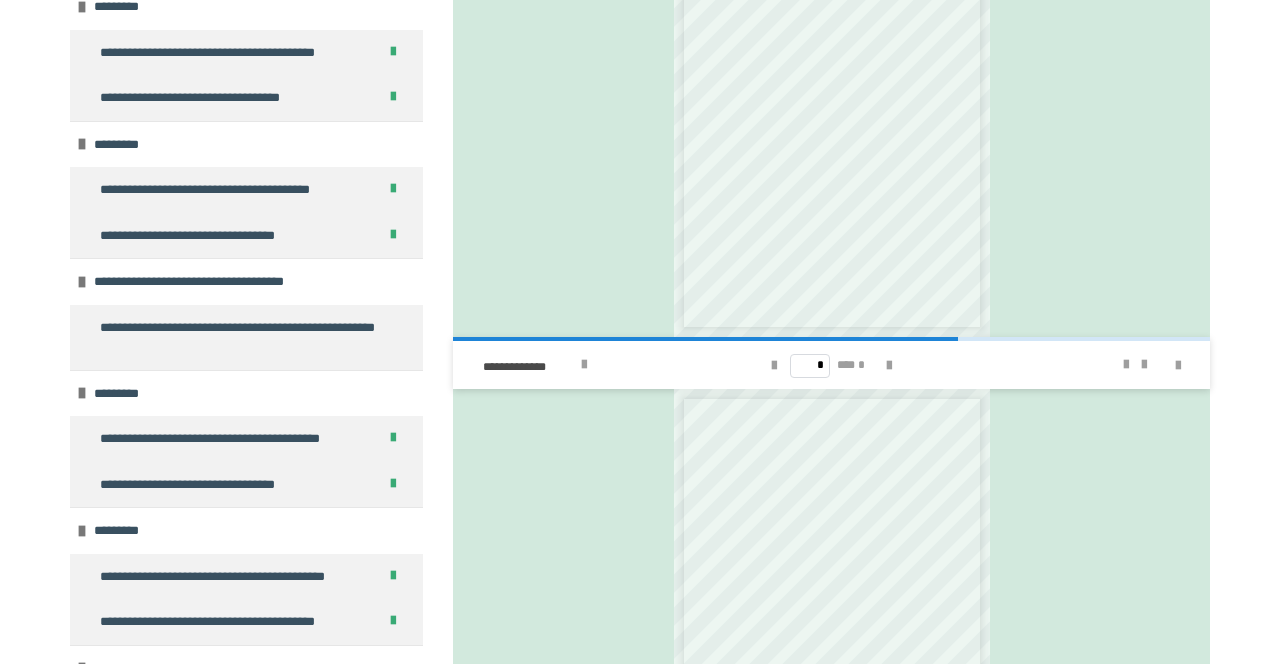 click at bounding box center [889, 365] 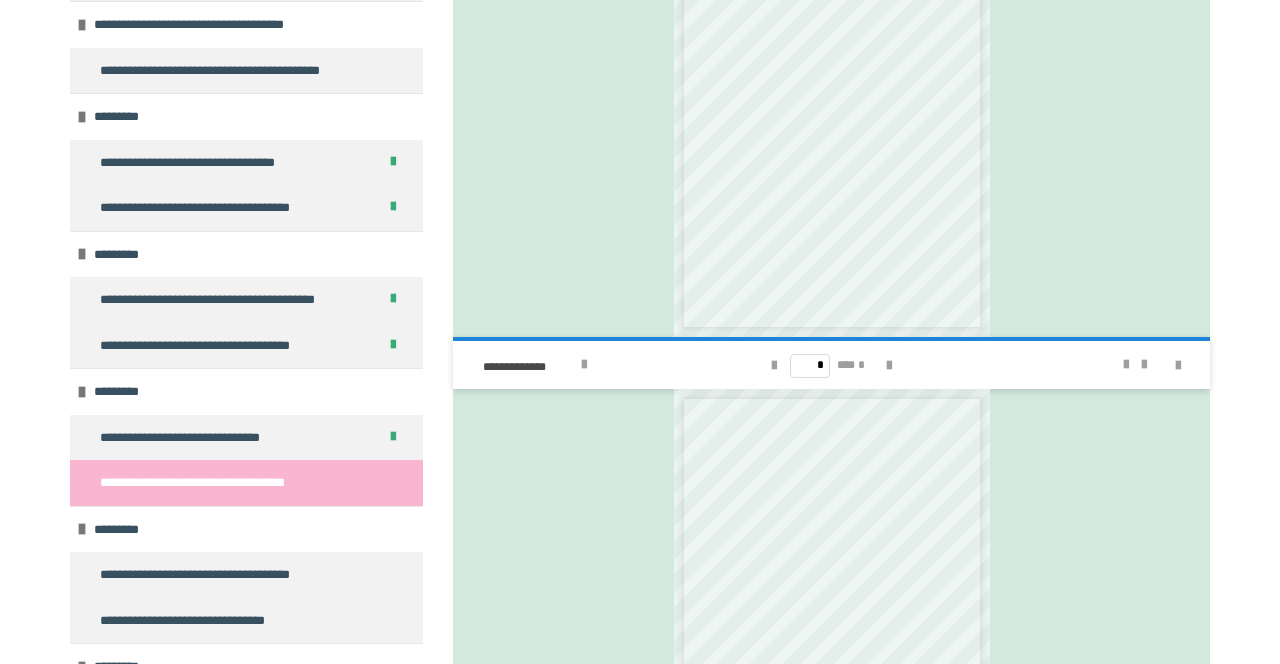 scroll, scrollTop: 9059, scrollLeft: 0, axis: vertical 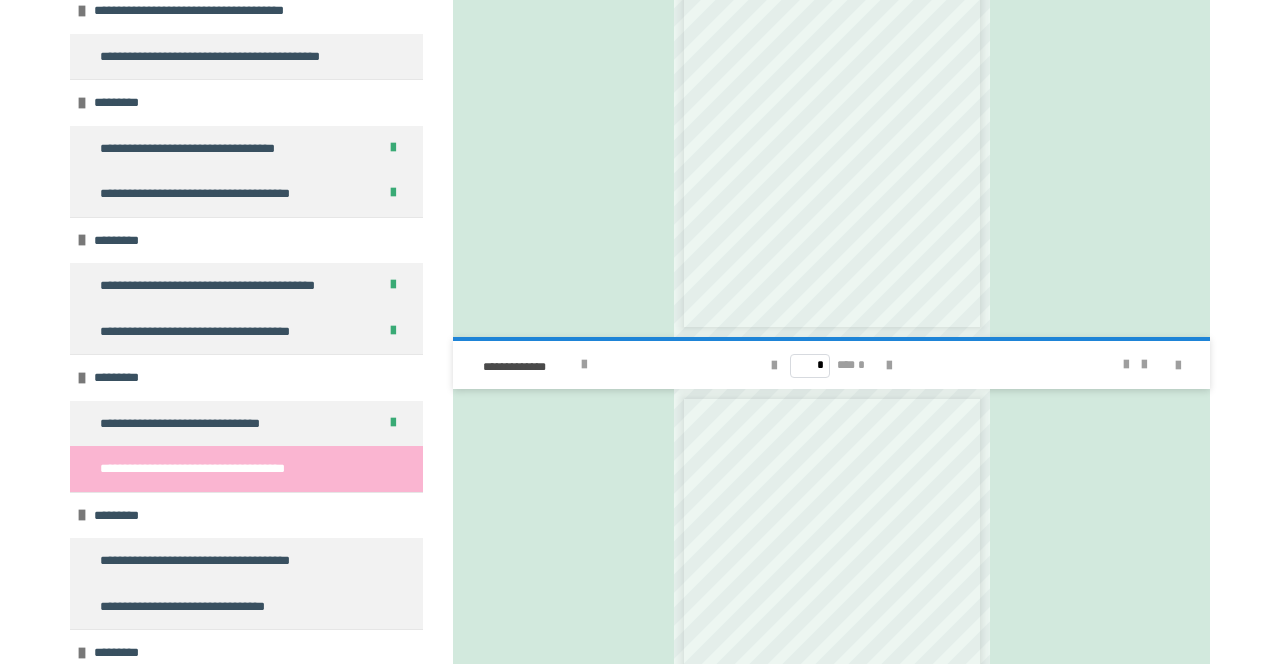 click on "**********" at bounding box center (209, 561) 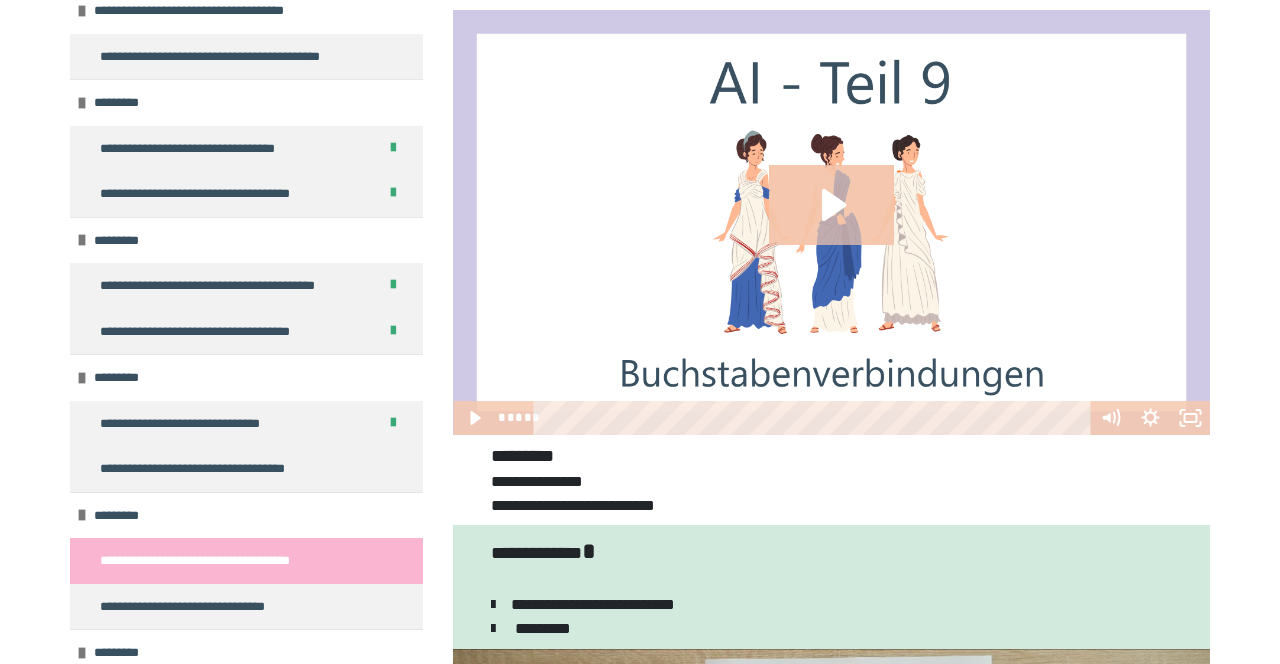 click on "**********" at bounding box center [207, 469] 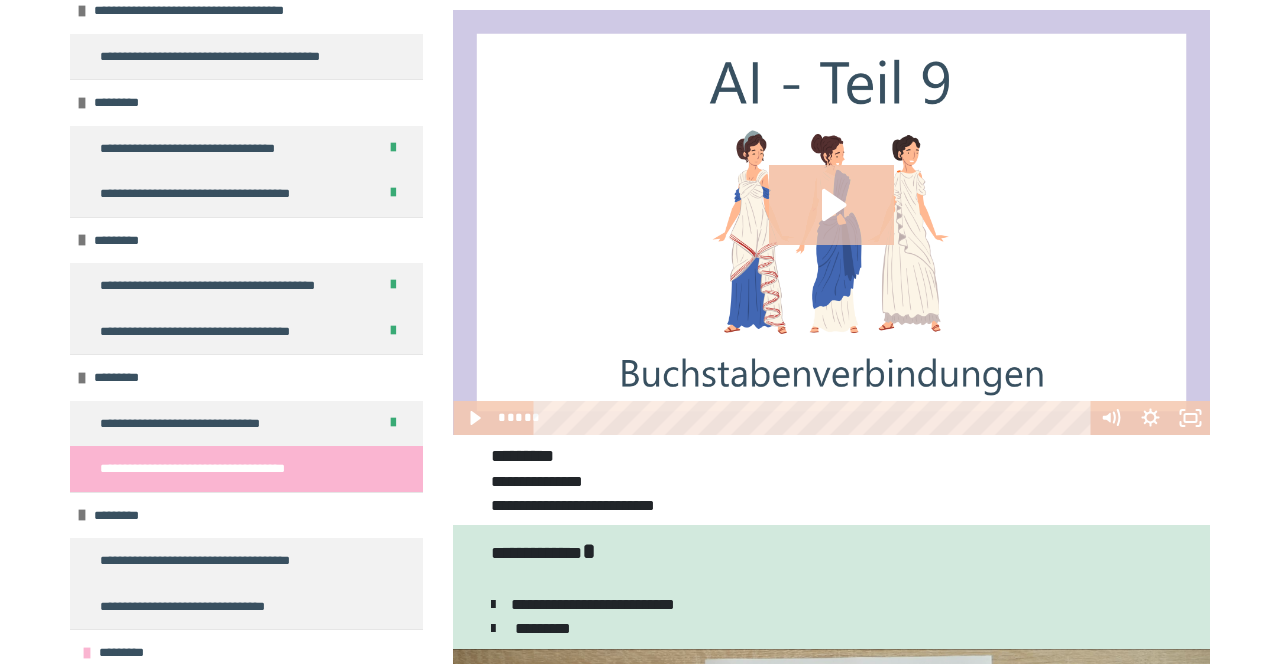 click on "**********" at bounding box center (190, 607) 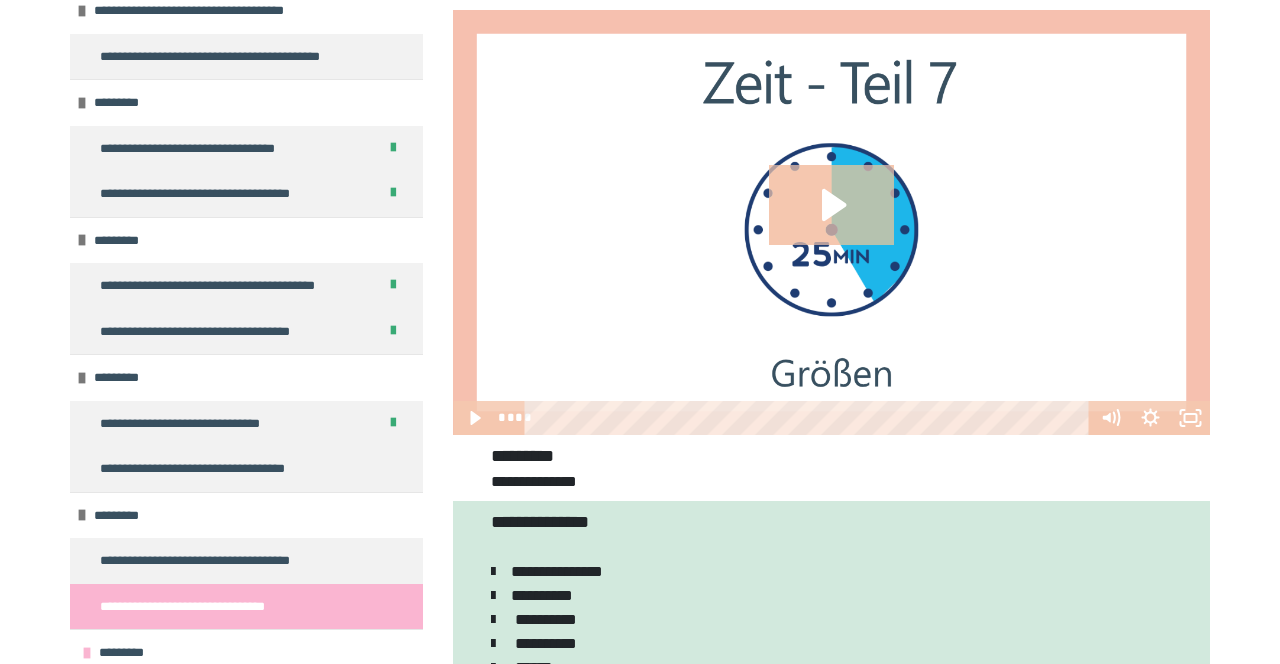scroll, scrollTop: 9636, scrollLeft: 0, axis: vertical 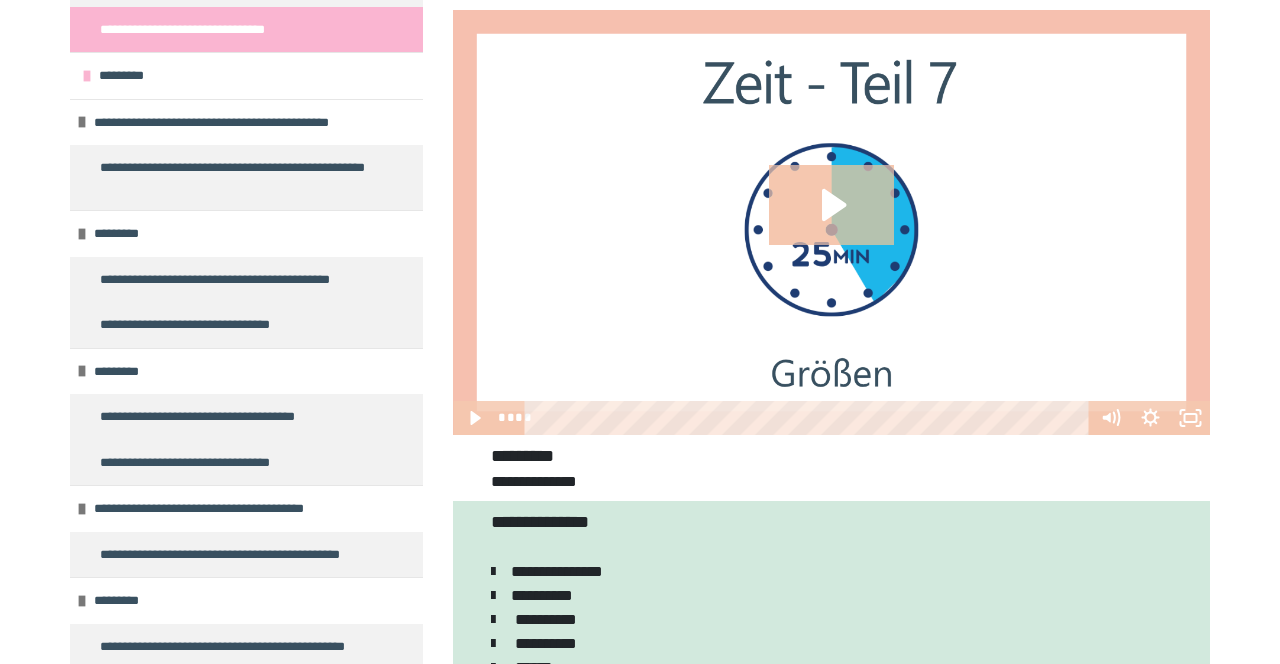 click on "**********" at bounding box center [233, 280] 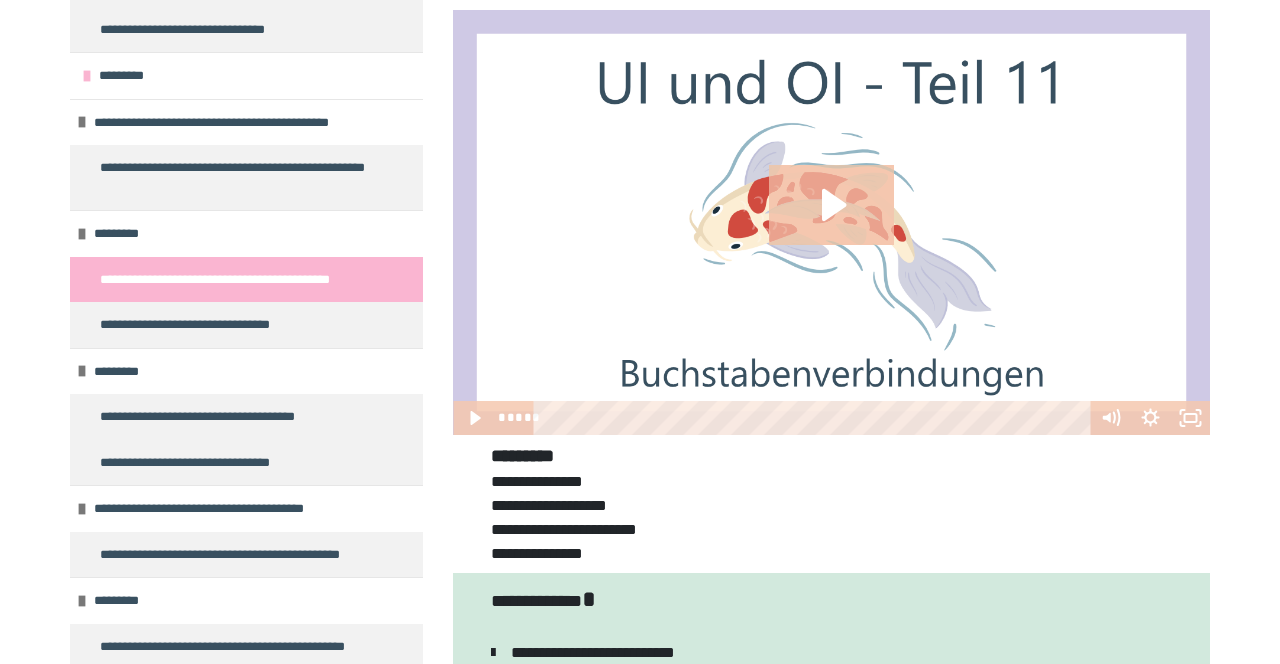 click on "**********" at bounding box center (246, 325) 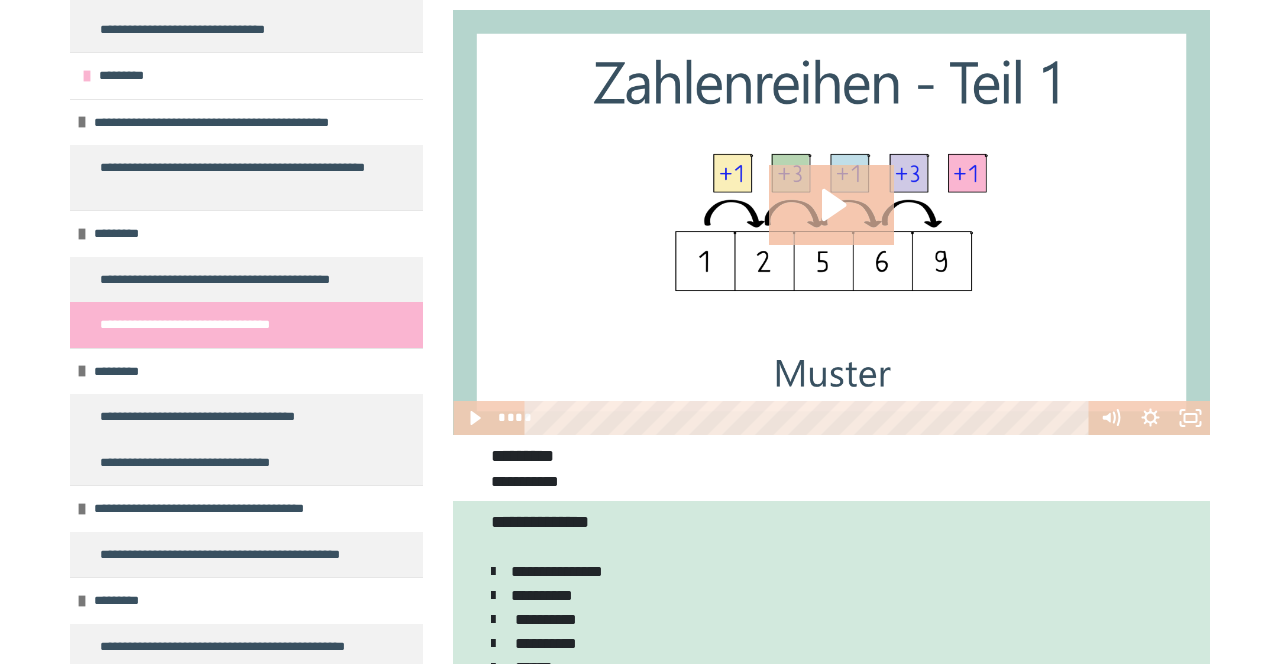click on "**********" at bounding box center (216, 417) 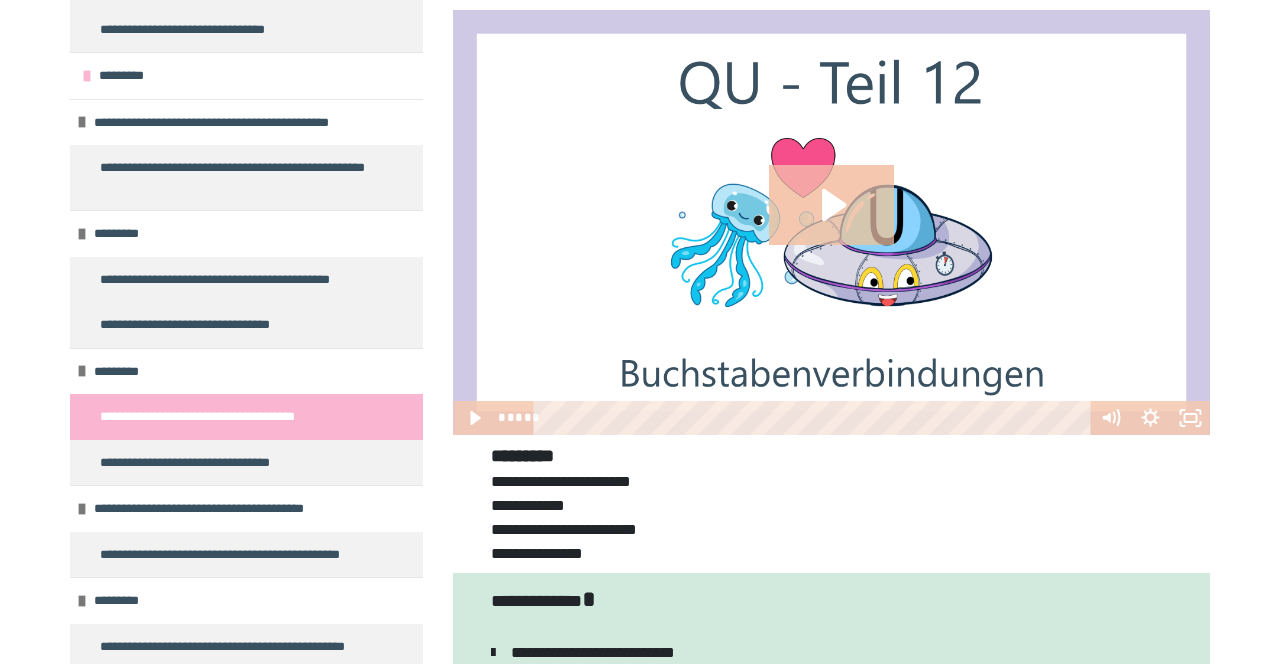 click on "**********" at bounding box center [198, 463] 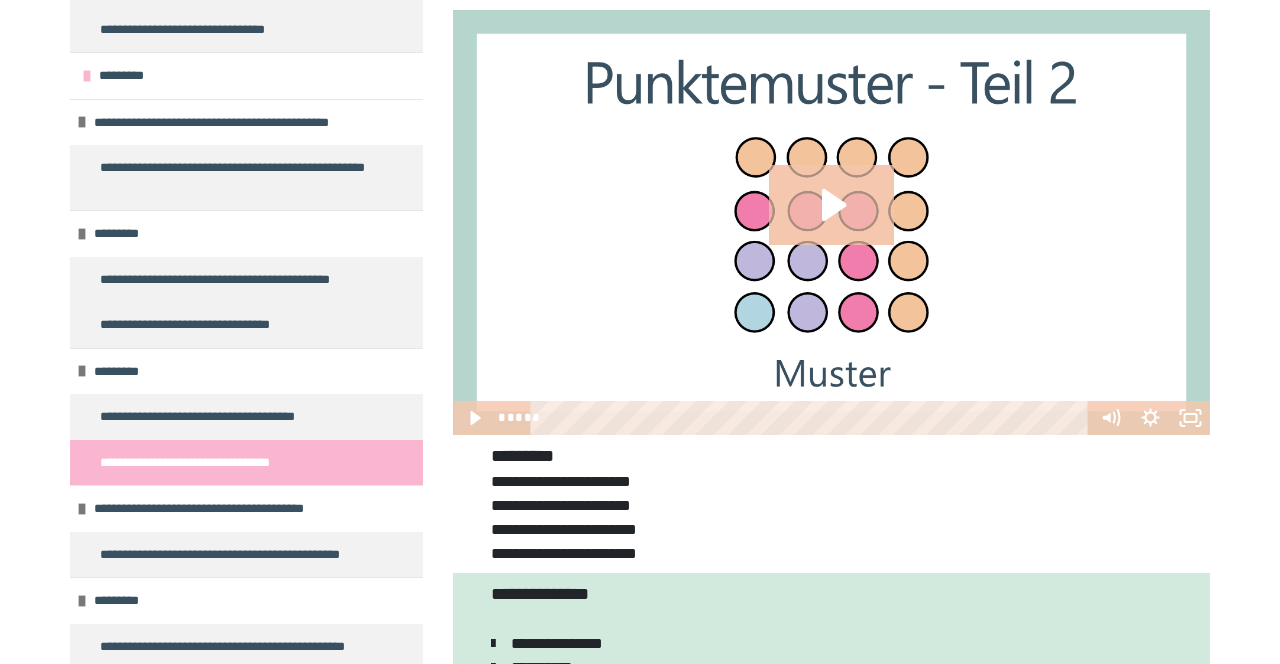 click on "**********" at bounding box center (237, 647) 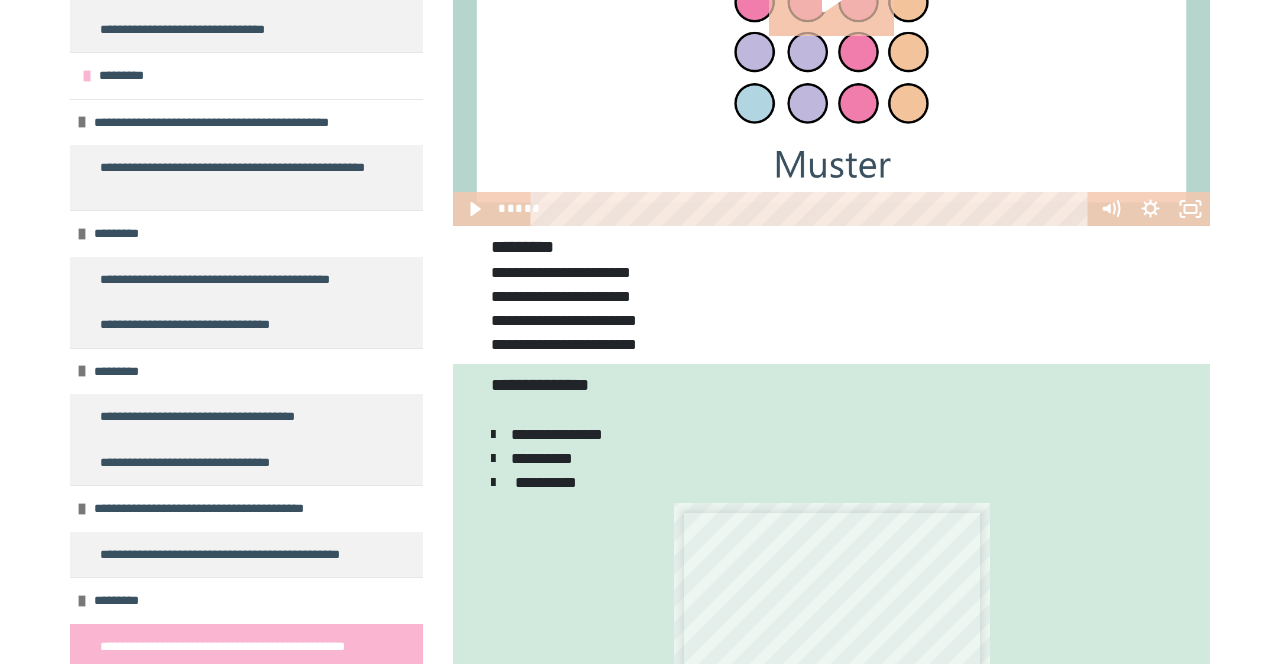 scroll, scrollTop: 10026, scrollLeft: 0, axis: vertical 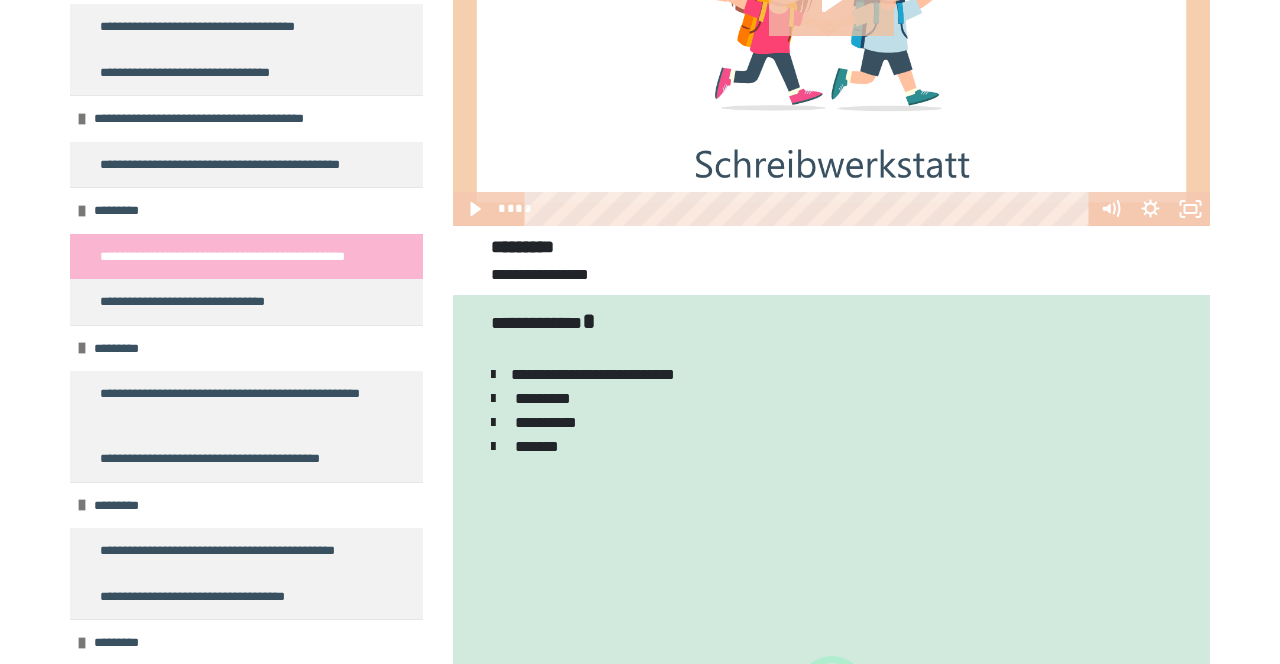 click on "**********" at bounding box center (246, 302) 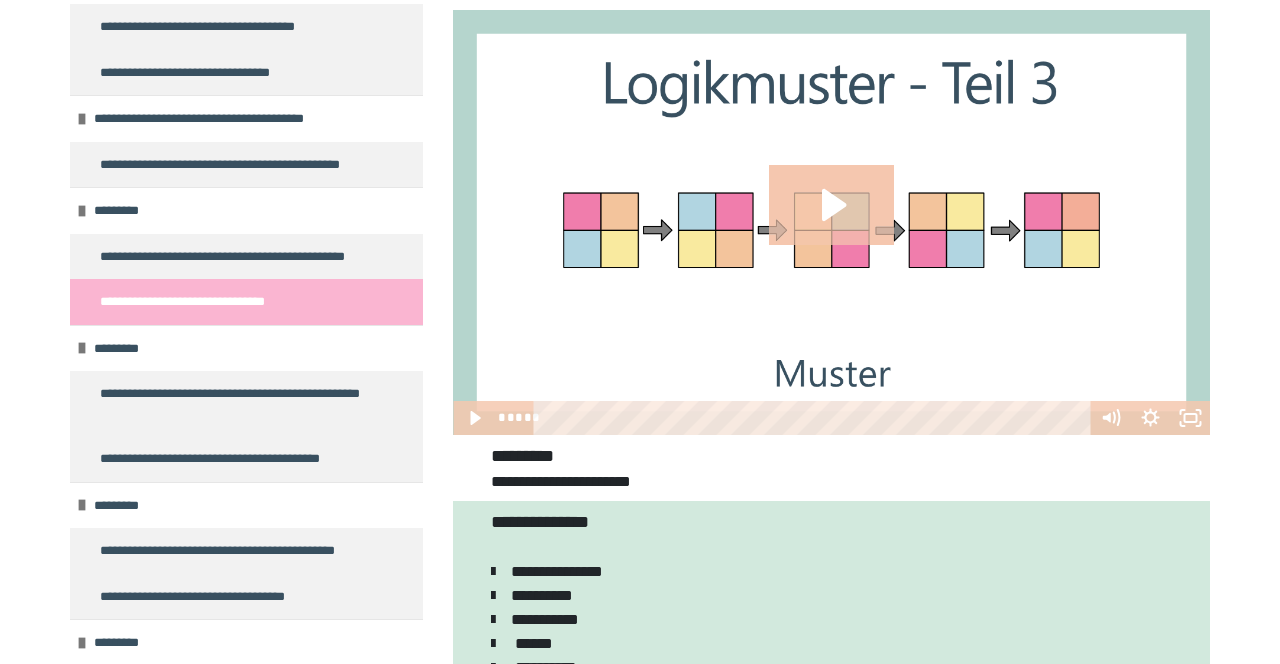 click on "**********" at bounding box center (238, 403) 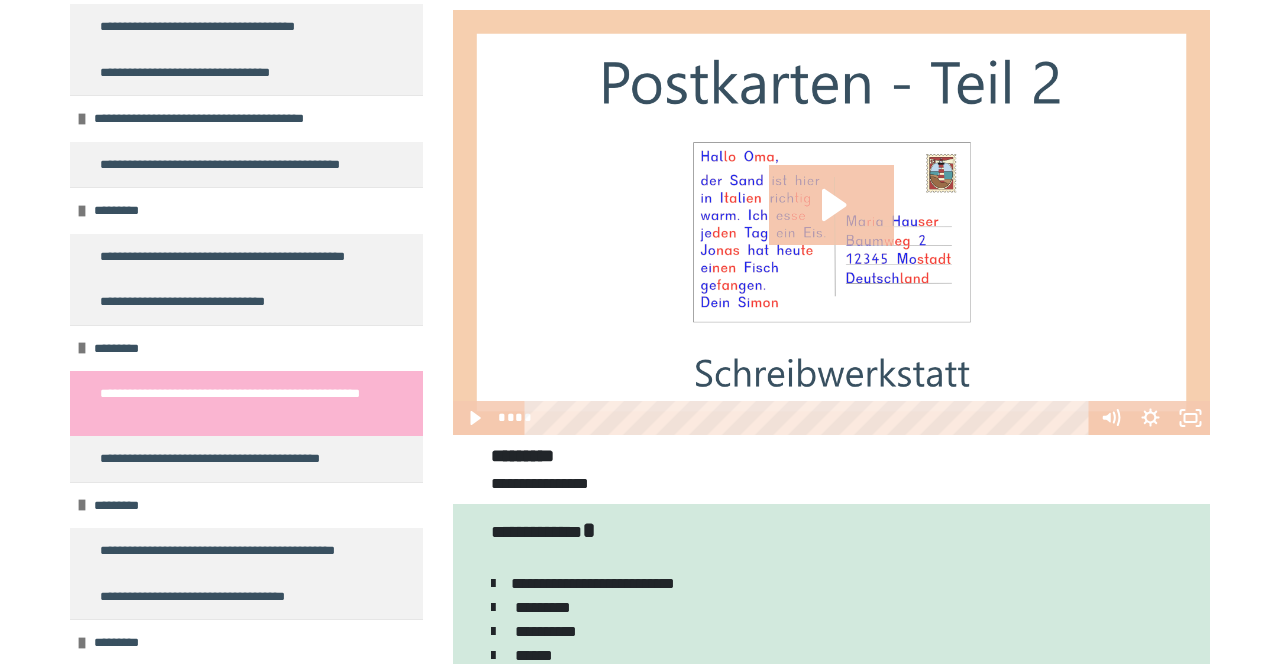 click on "**********" at bounding box center (228, 459) 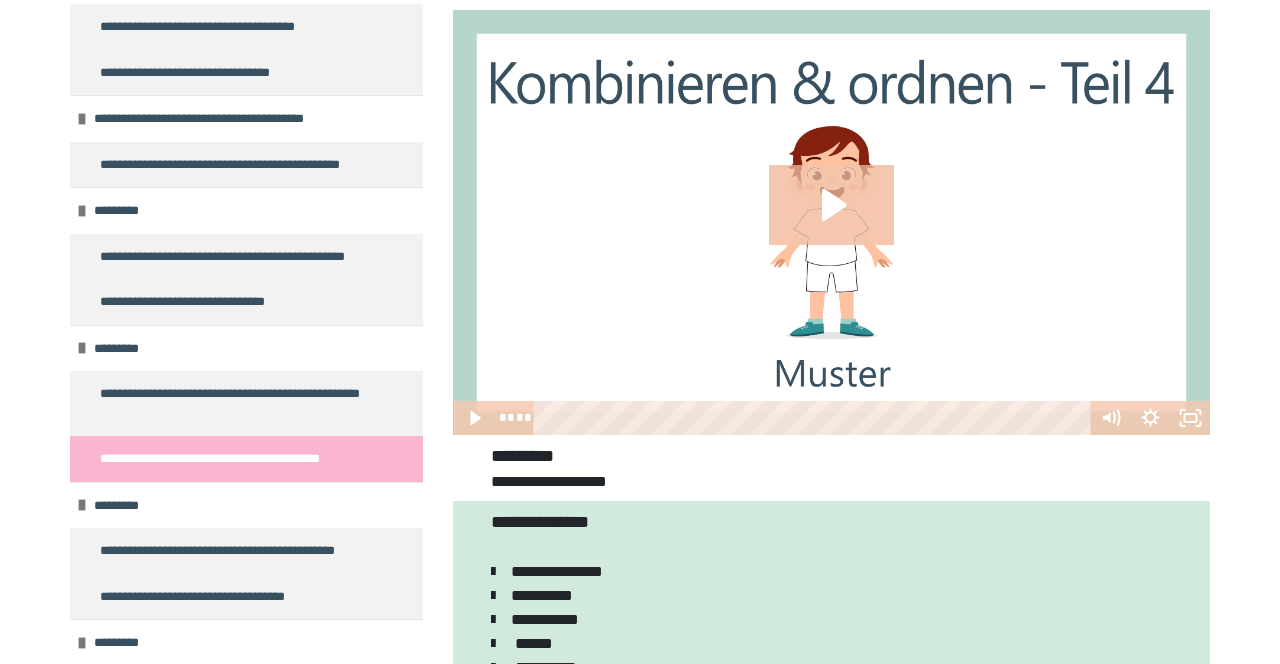 click on "**********" at bounding box center [232, 551] 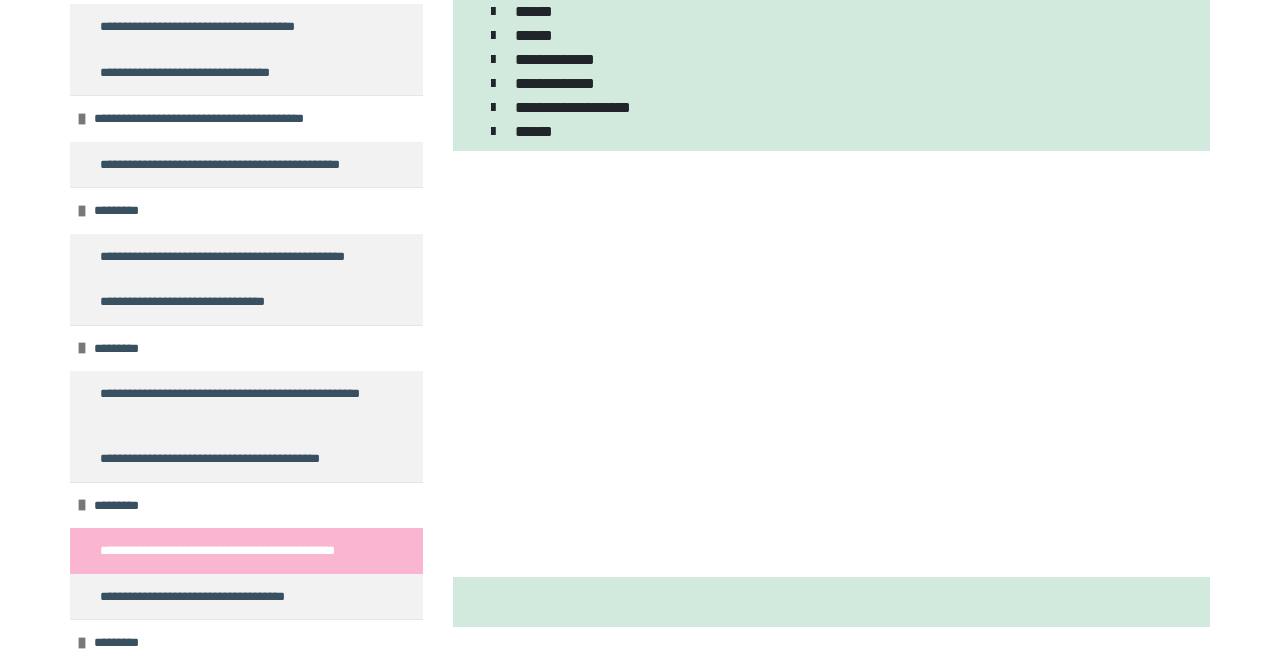 scroll, scrollTop: 848, scrollLeft: 0, axis: vertical 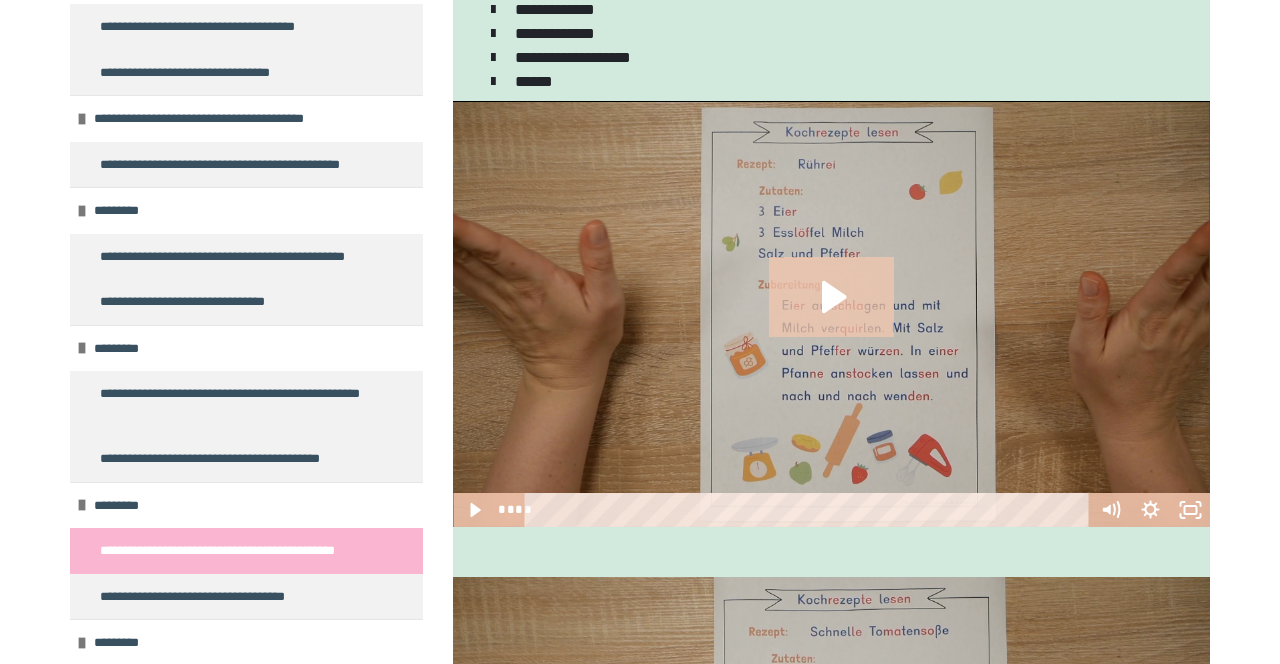 click on "**********" at bounding box center (246, 597) 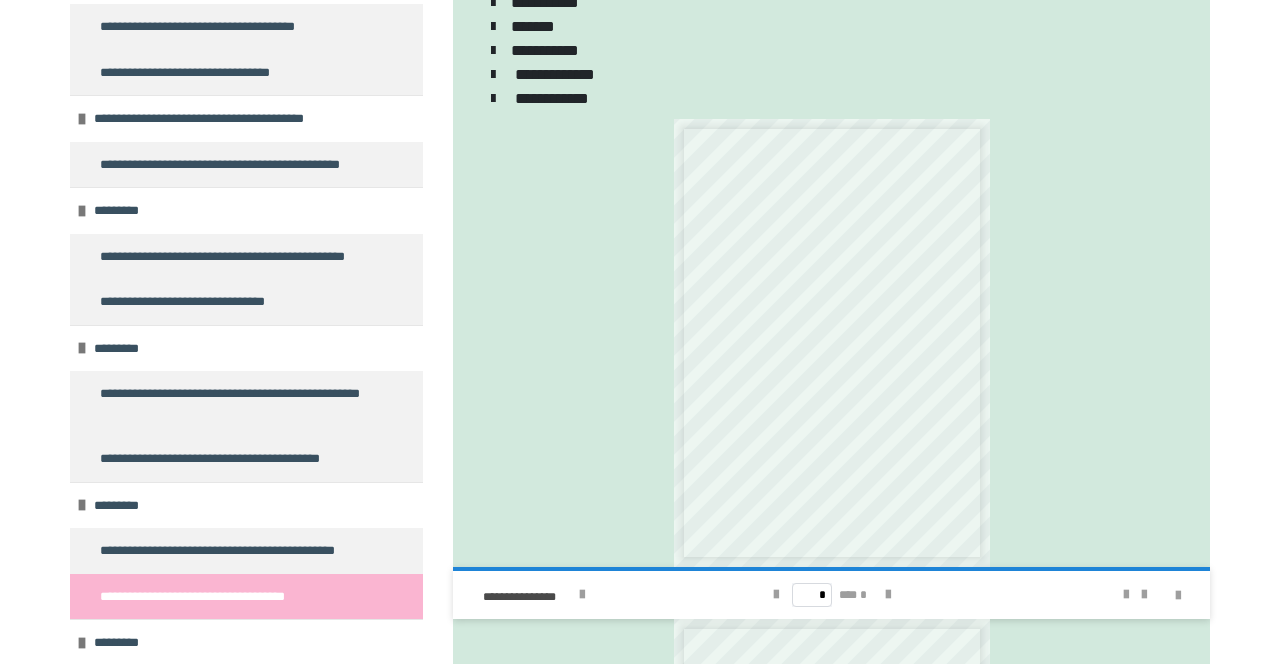 scroll, scrollTop: 872, scrollLeft: 0, axis: vertical 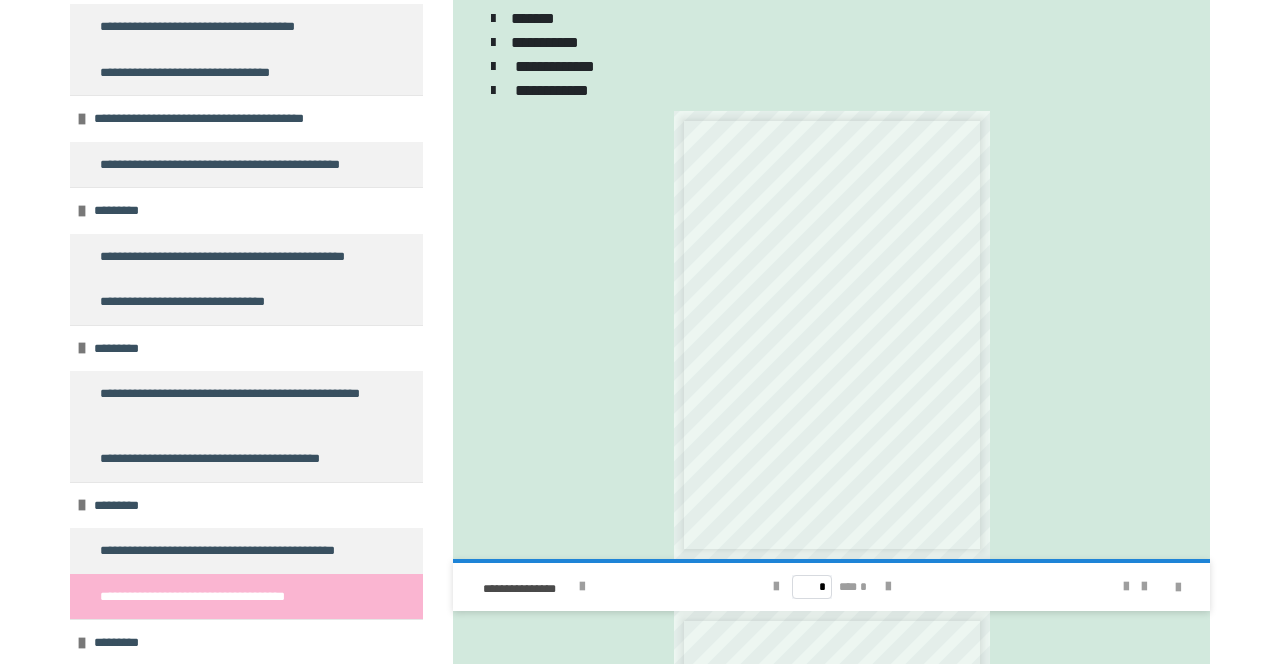 click on "**********" at bounding box center (246, 734) 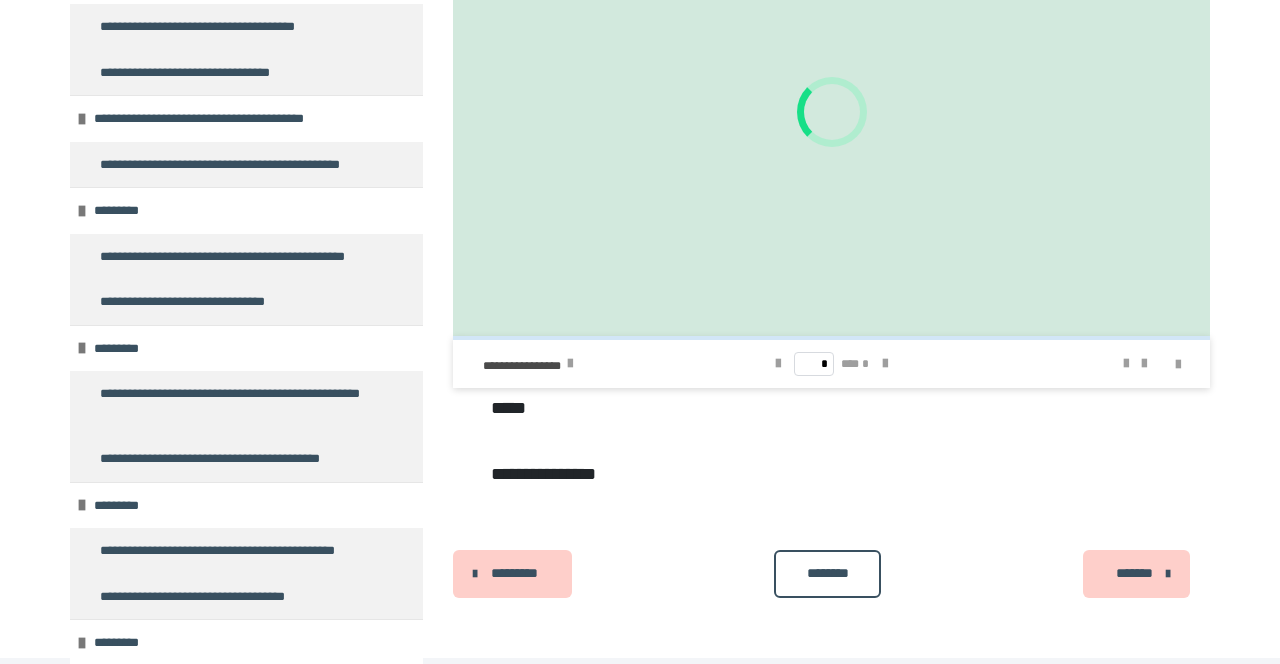 scroll, scrollTop: 2220, scrollLeft: 0, axis: vertical 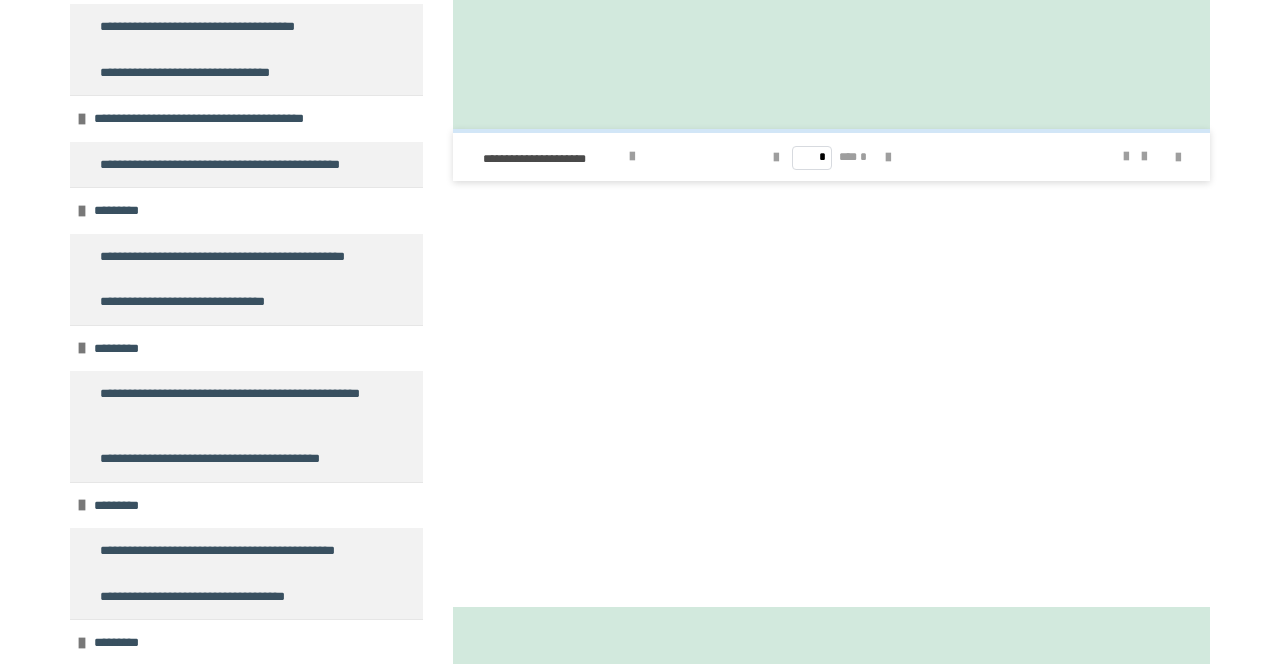 click on "**********" at bounding box center [246, 734] 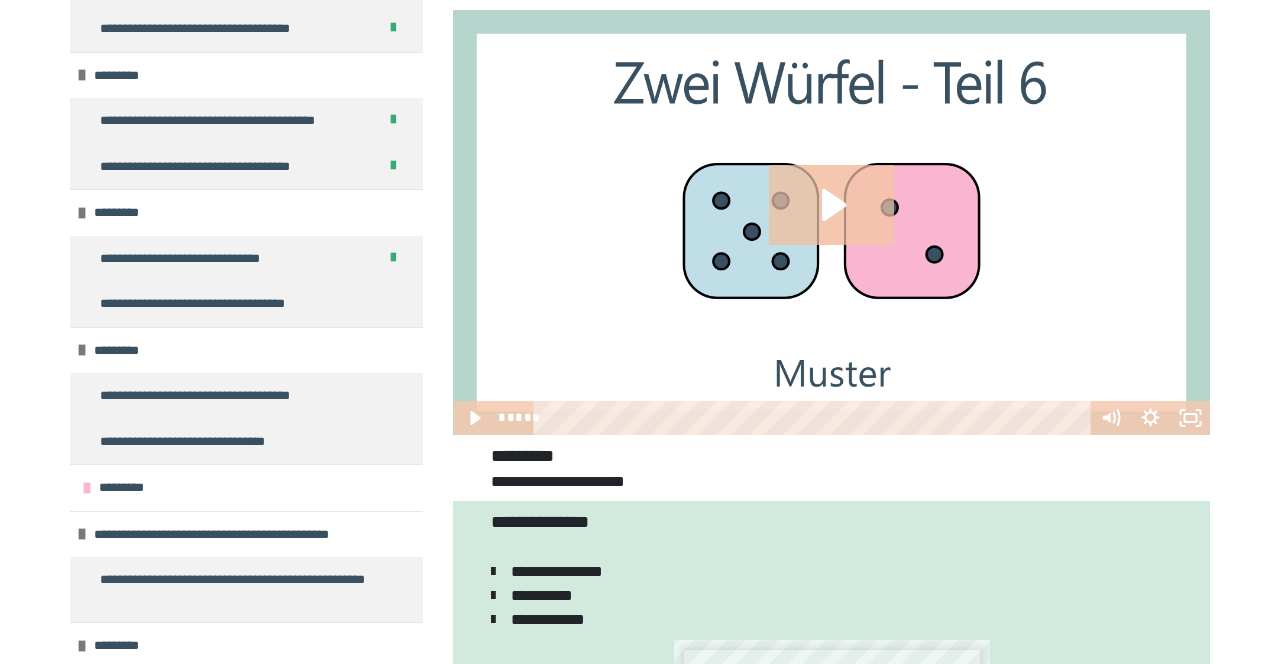 scroll, scrollTop: 9218, scrollLeft: 0, axis: vertical 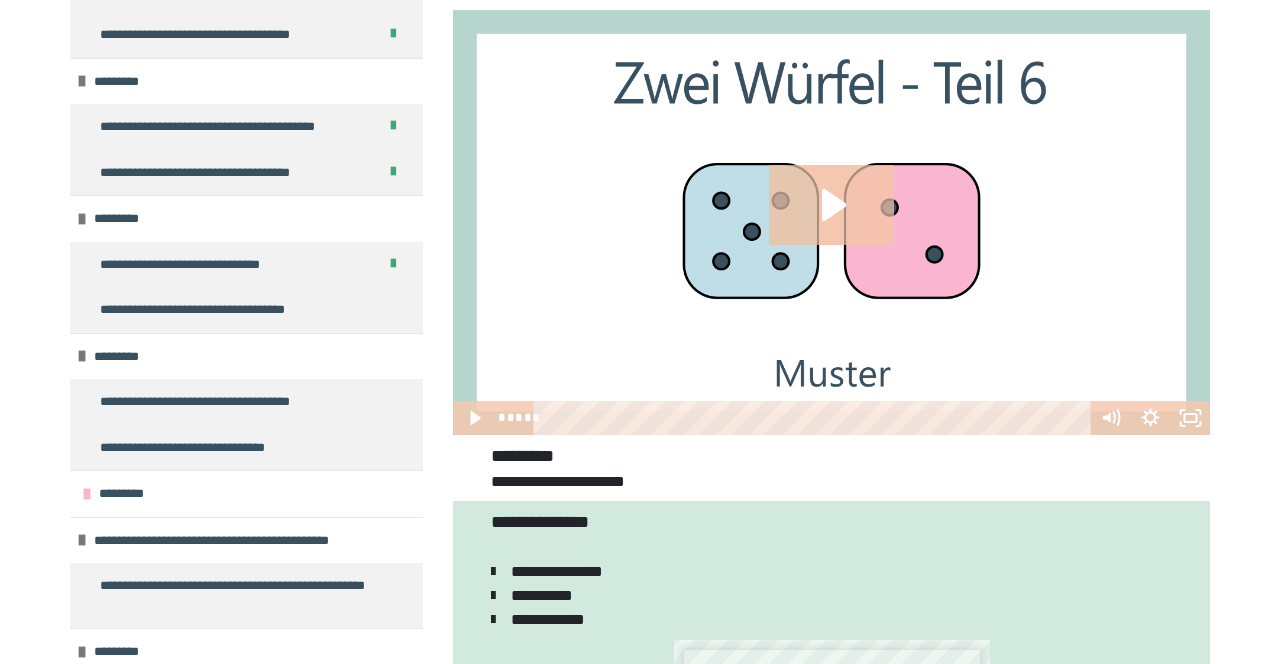click on "**********" at bounding box center [209, 402] 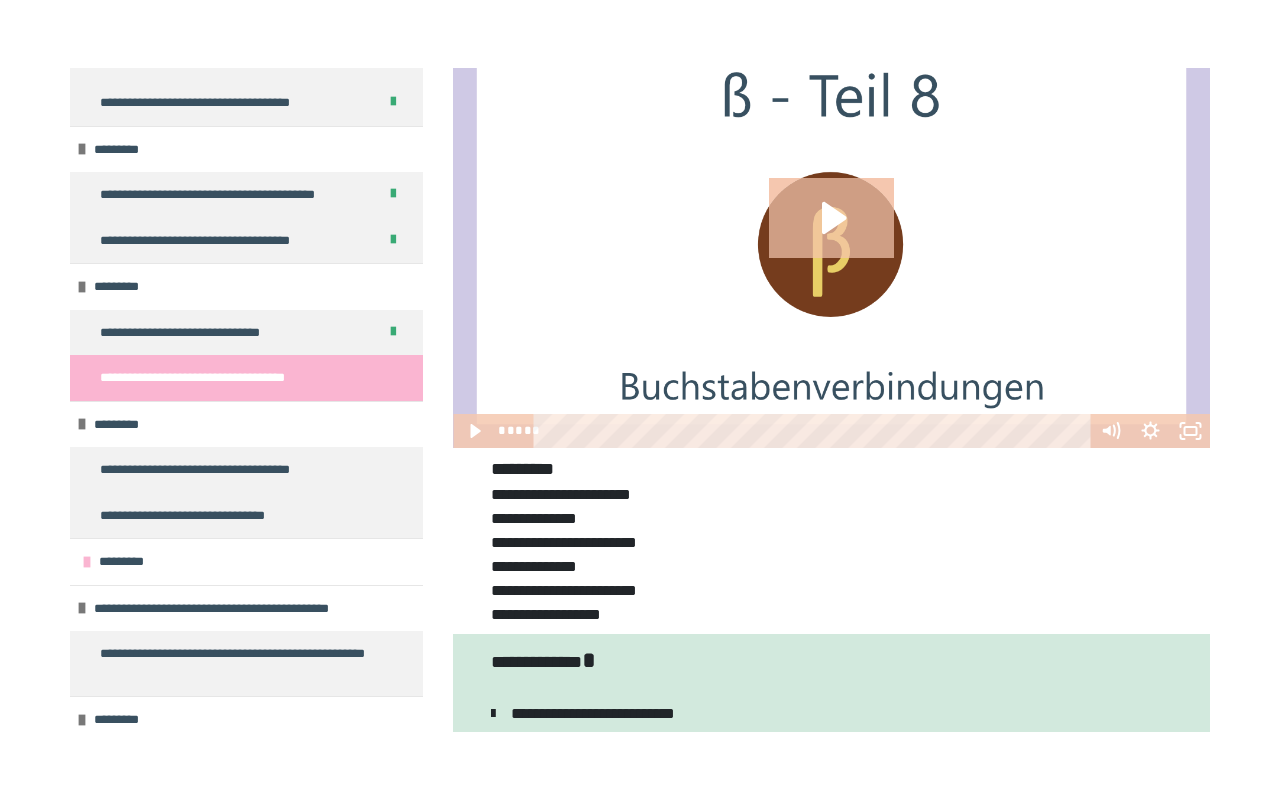 scroll, scrollTop: 854, scrollLeft: 0, axis: vertical 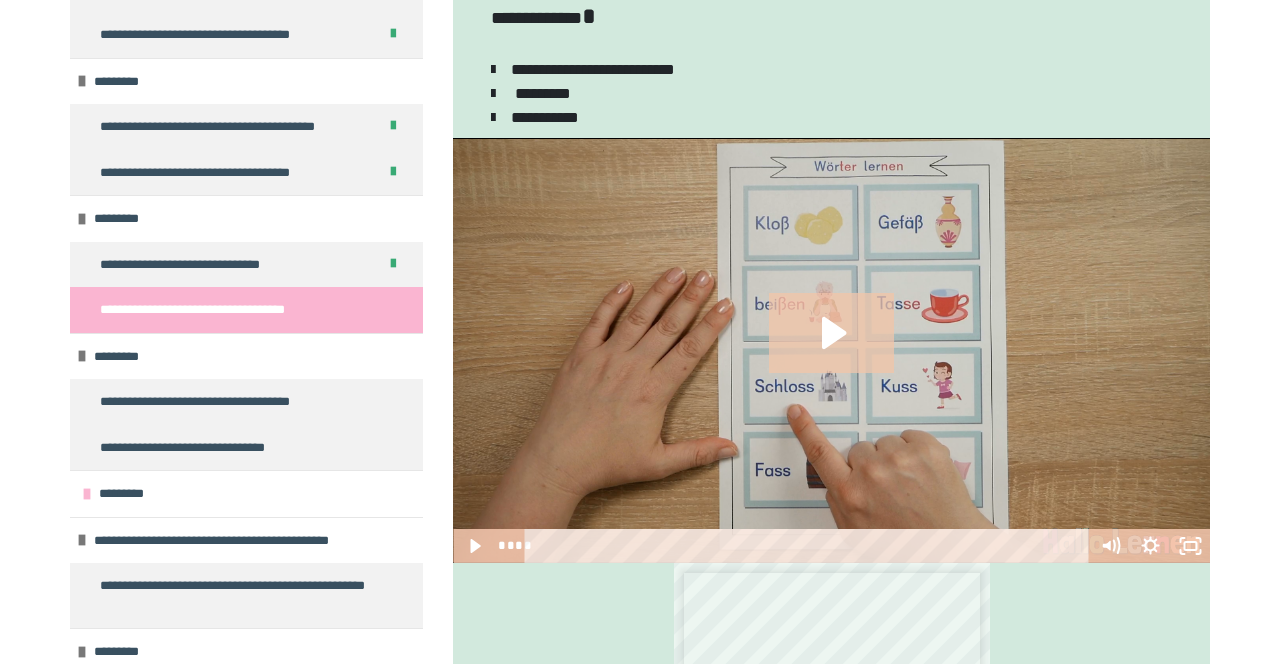 click 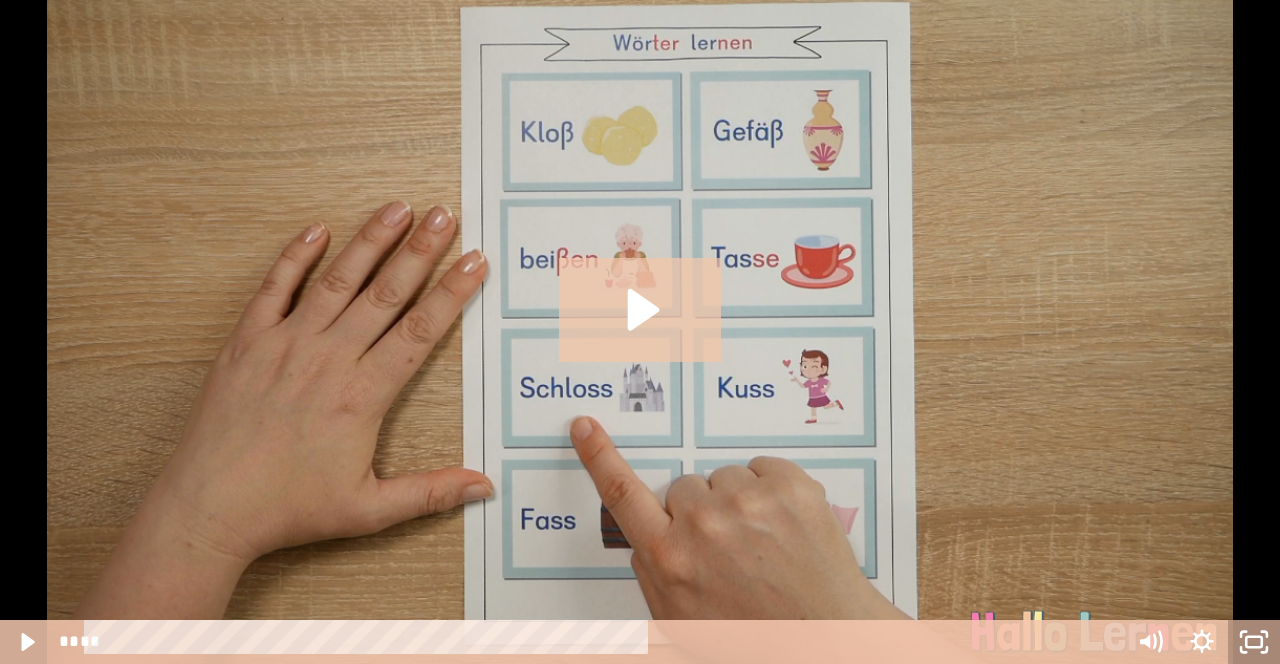 click at bounding box center (640, 332) 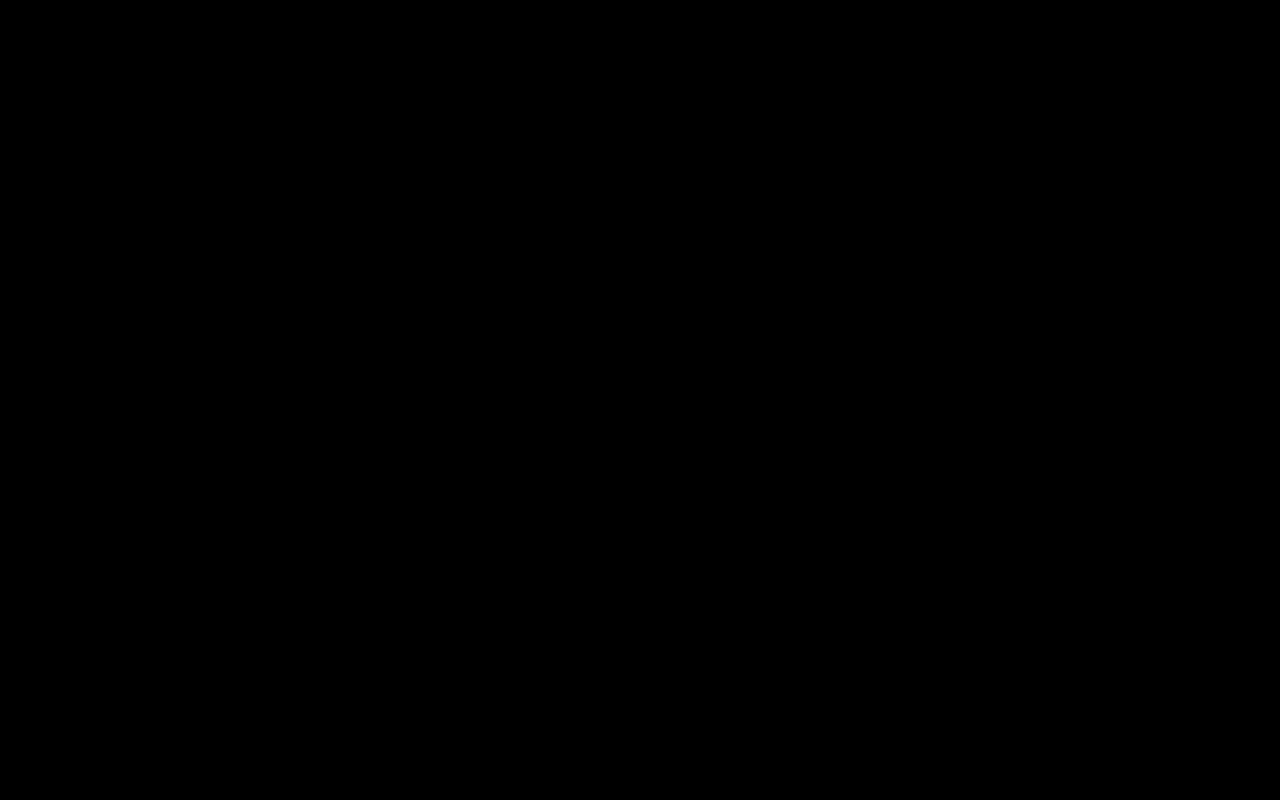 click at bounding box center (640, 400) 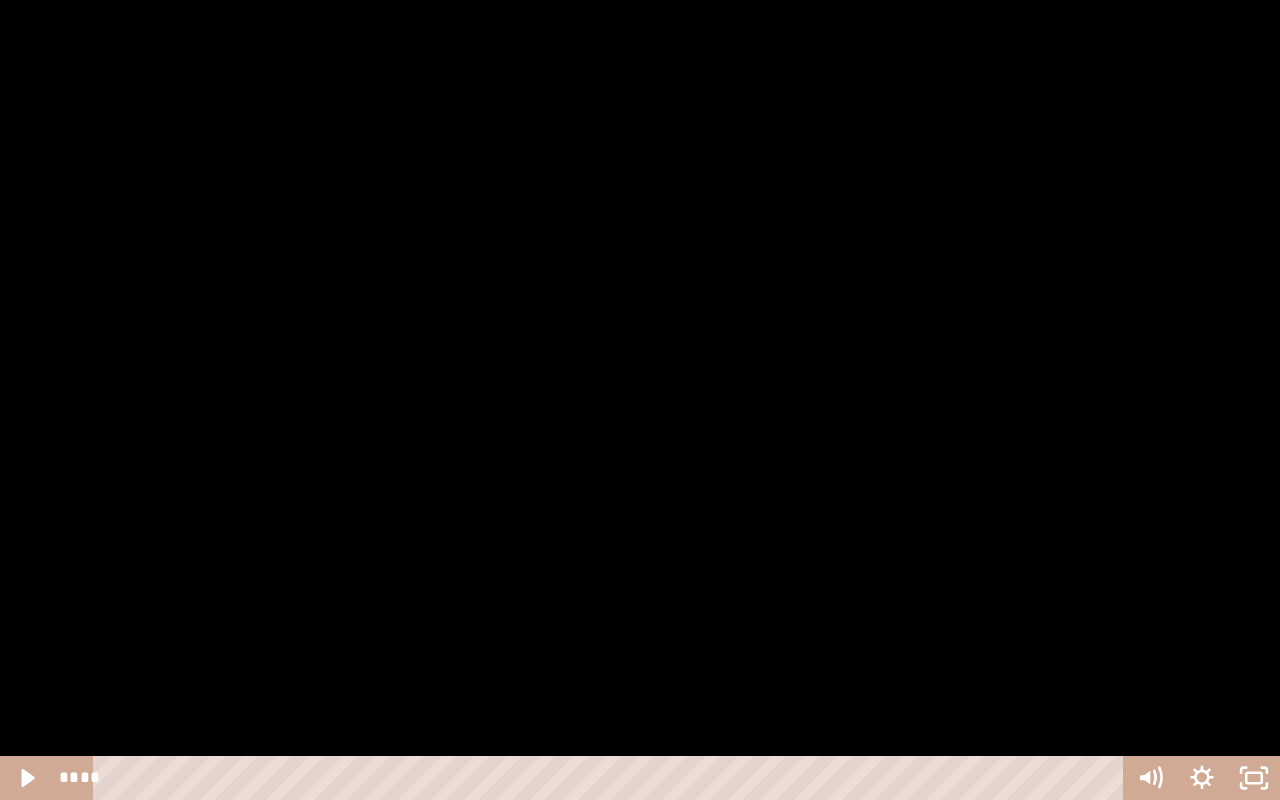 click 